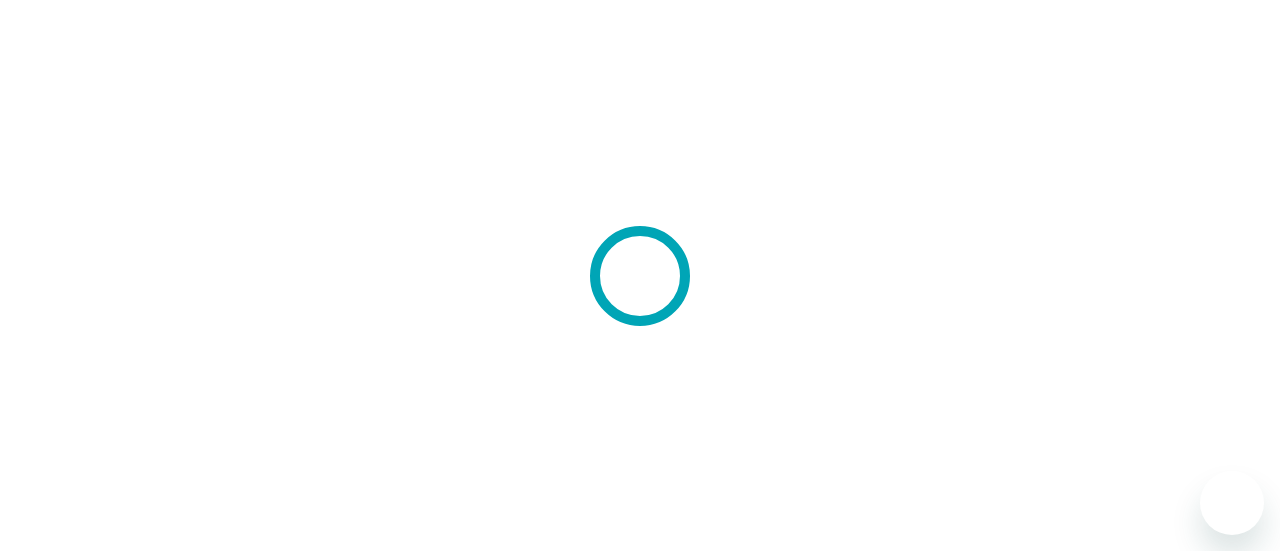 scroll, scrollTop: 0, scrollLeft: 0, axis: both 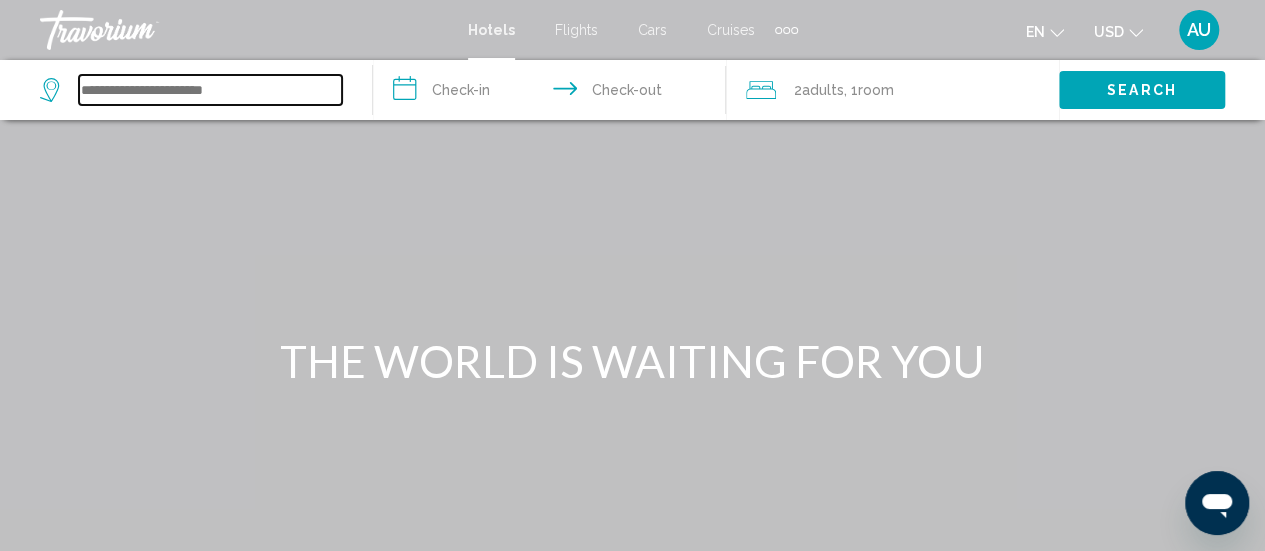 click at bounding box center (210, 90) 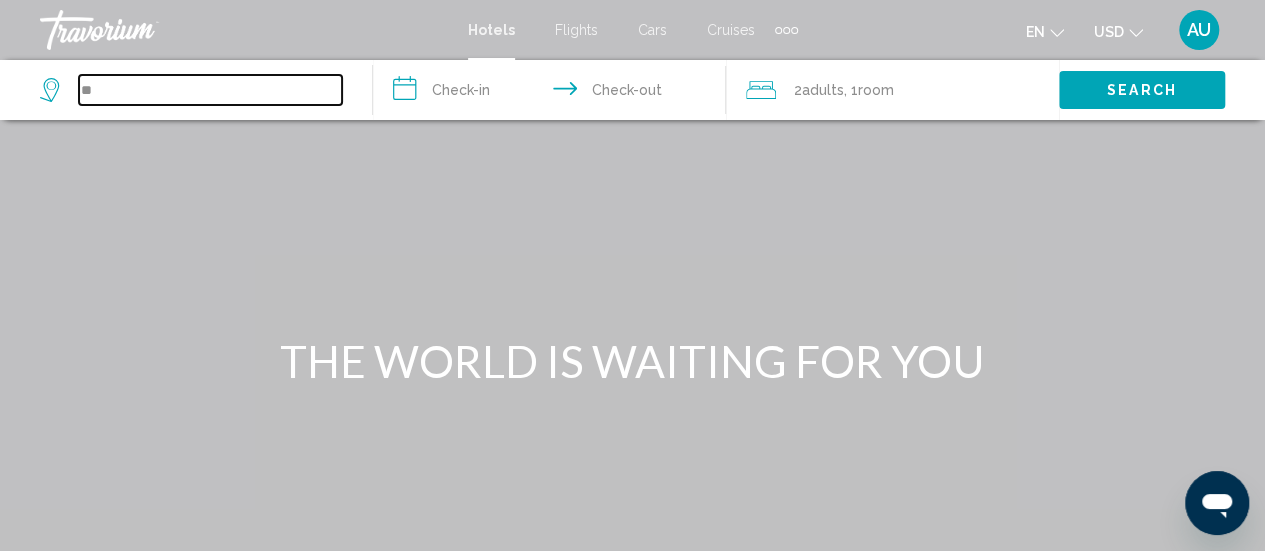 type on "*" 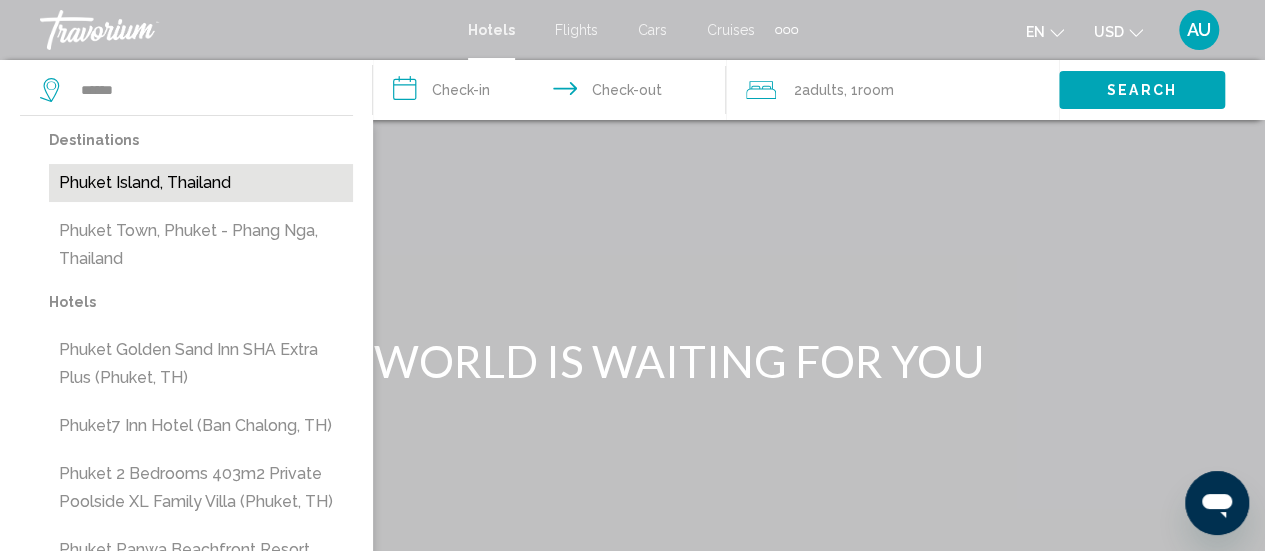 click on "Phuket Island, Thailand" at bounding box center (201, 183) 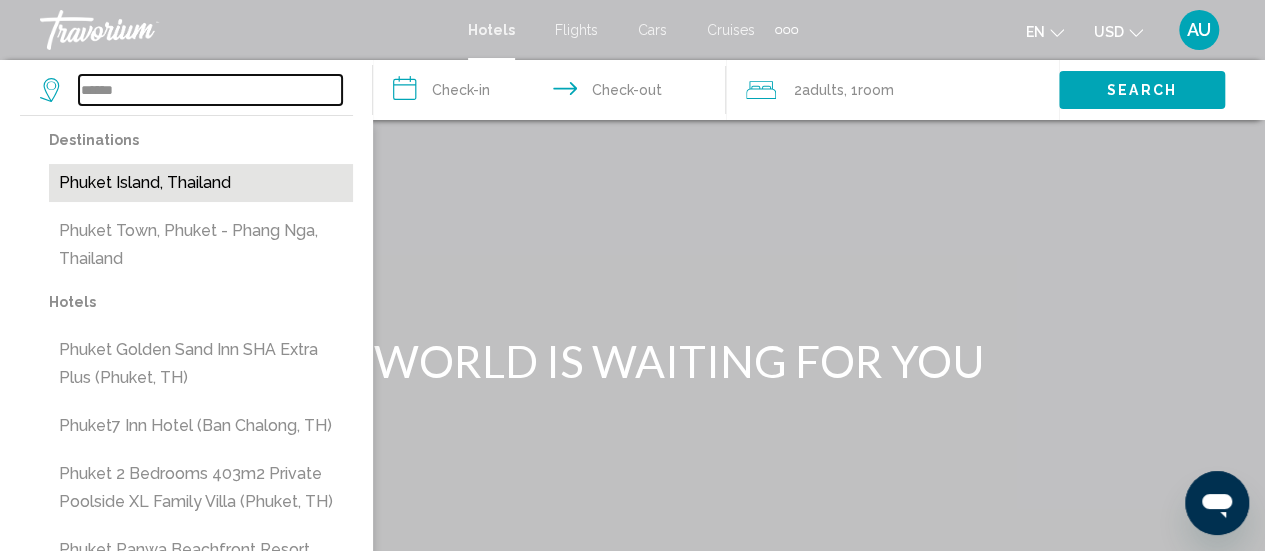 type on "**********" 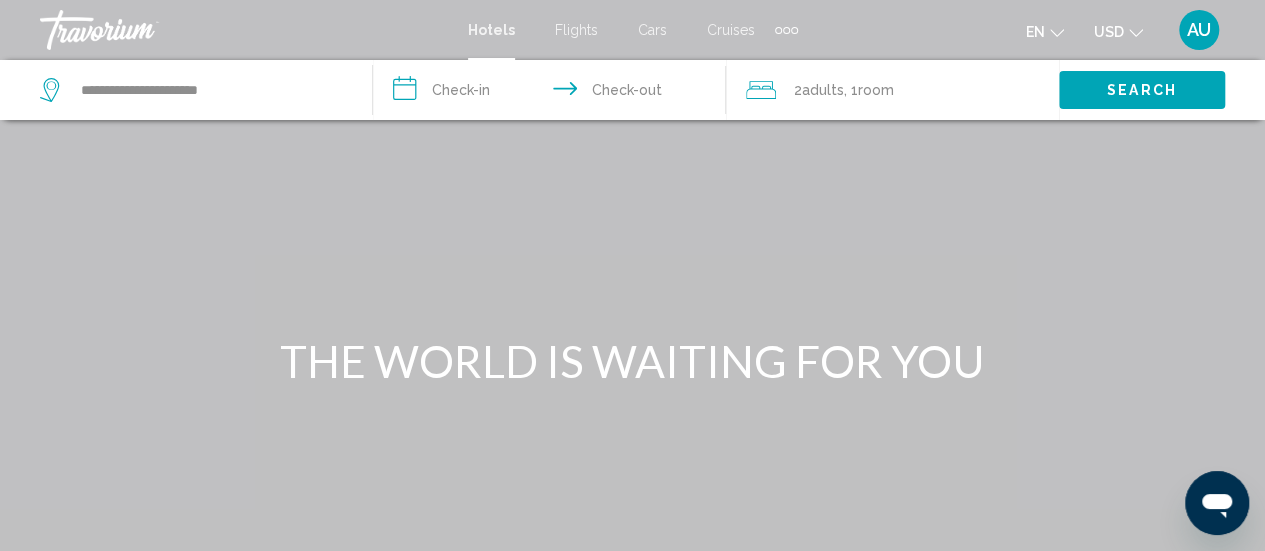 click on "**********" at bounding box center [553, 93] 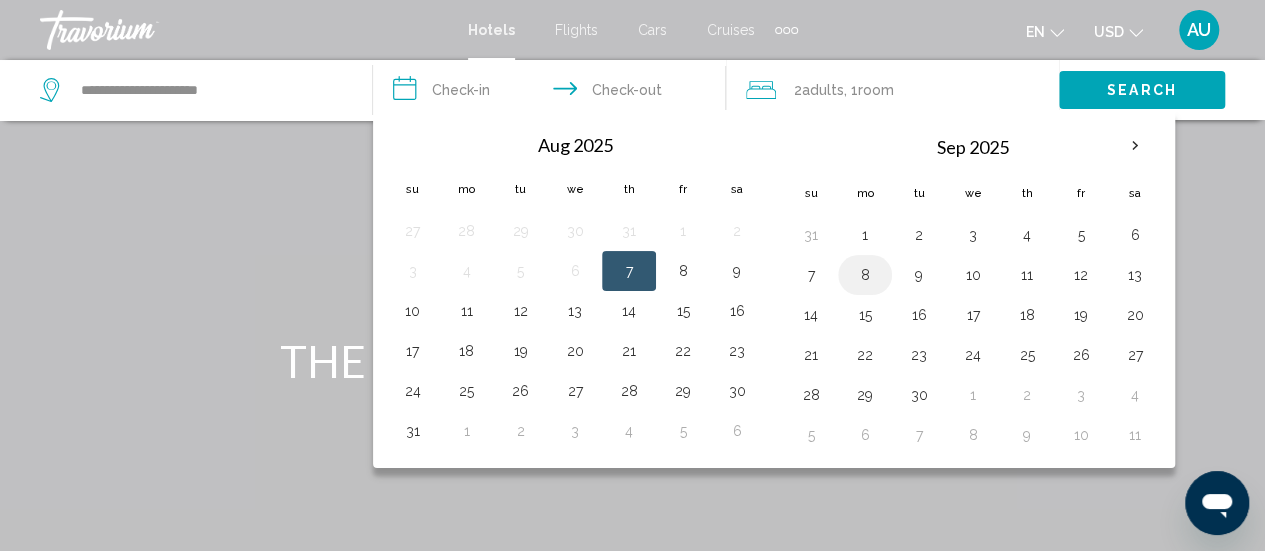 click on "8" at bounding box center (865, 275) 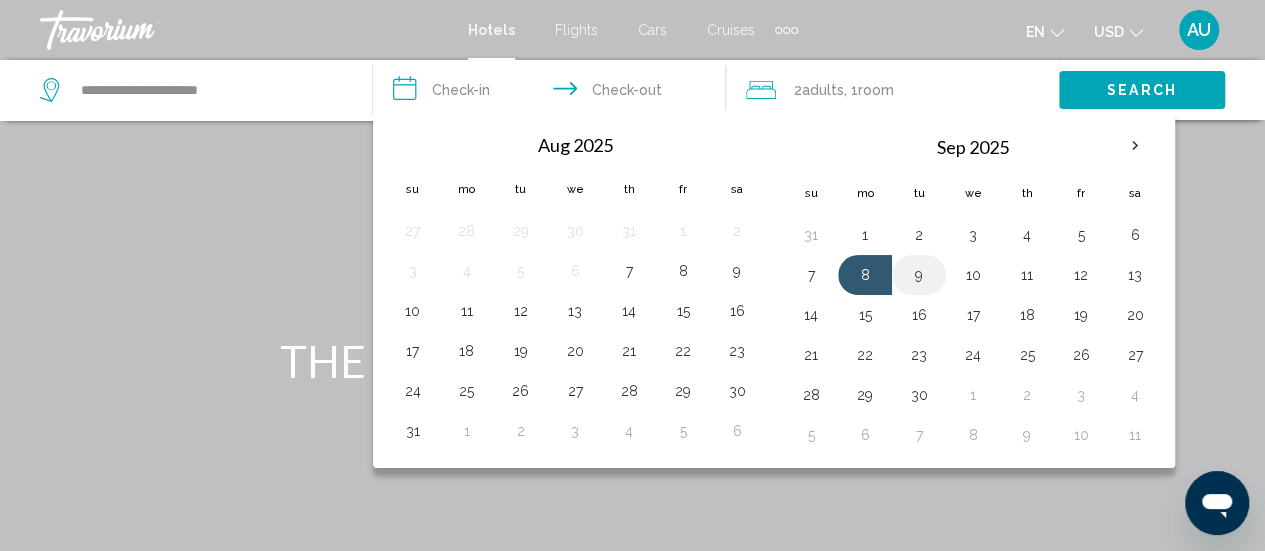 click on "9" at bounding box center [919, 275] 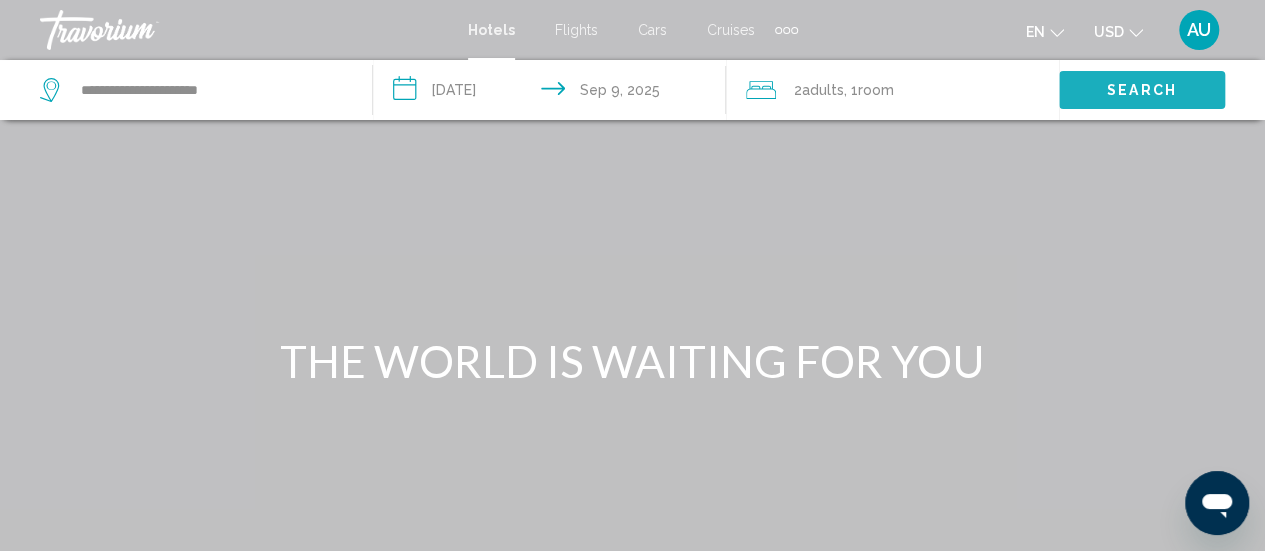 click on "Search" at bounding box center [1142, 89] 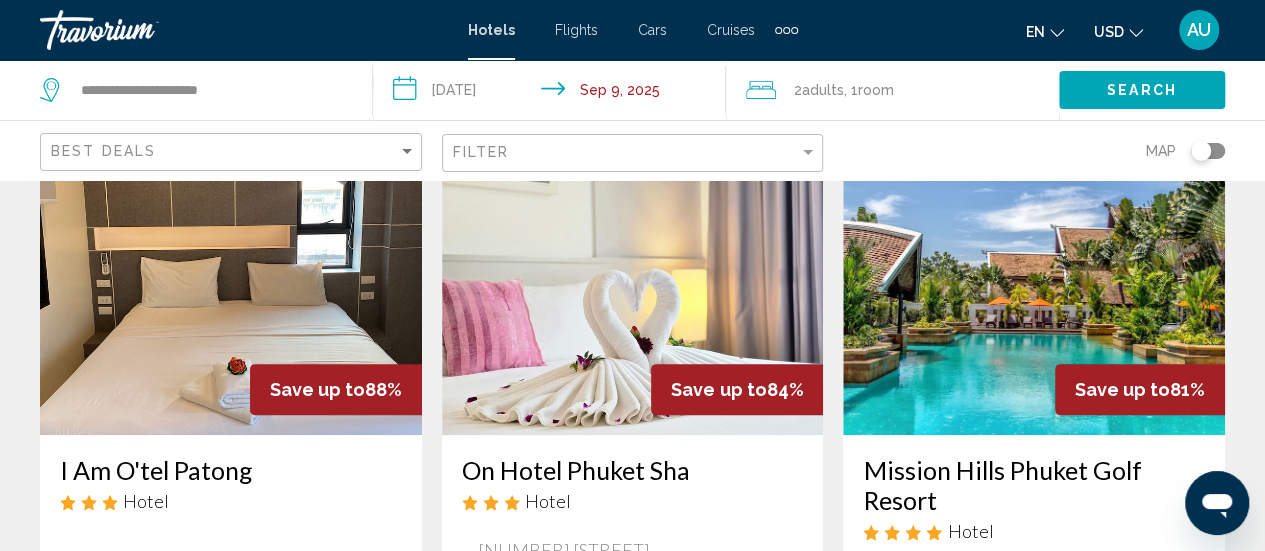 scroll, scrollTop: 134, scrollLeft: 0, axis: vertical 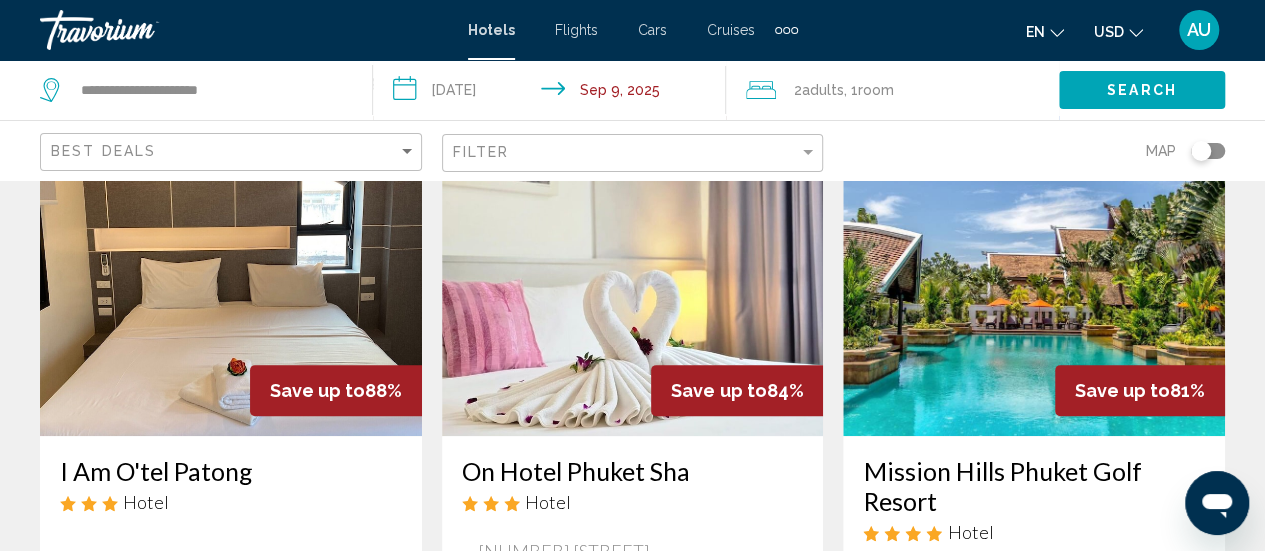 click at bounding box center [231, 276] 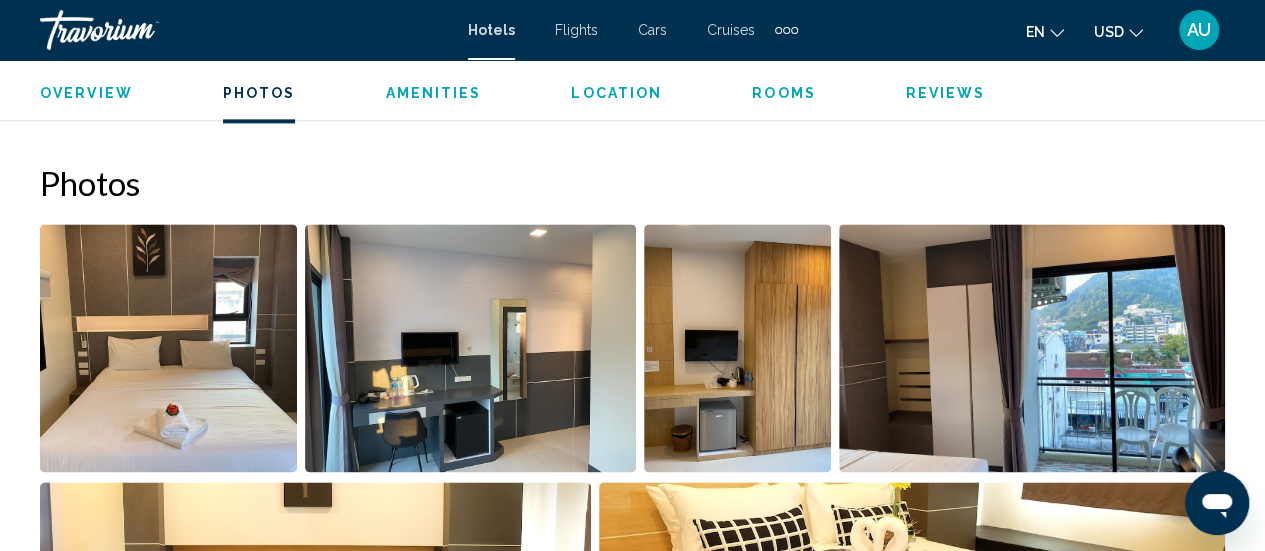 scroll, scrollTop: 1196, scrollLeft: 0, axis: vertical 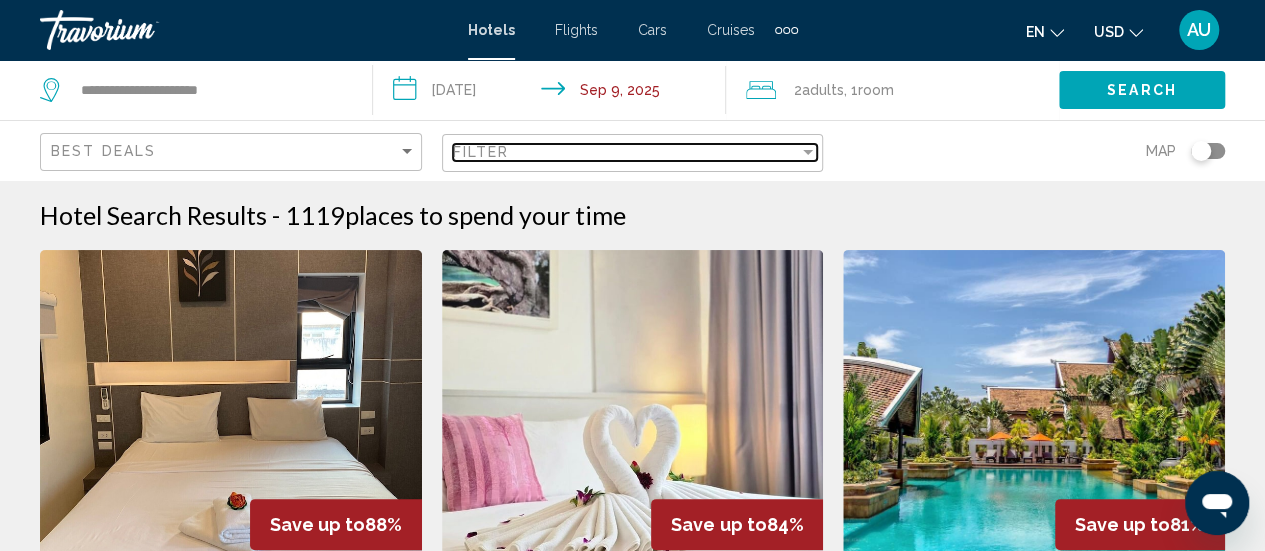 click on "Filter" at bounding box center (626, 152) 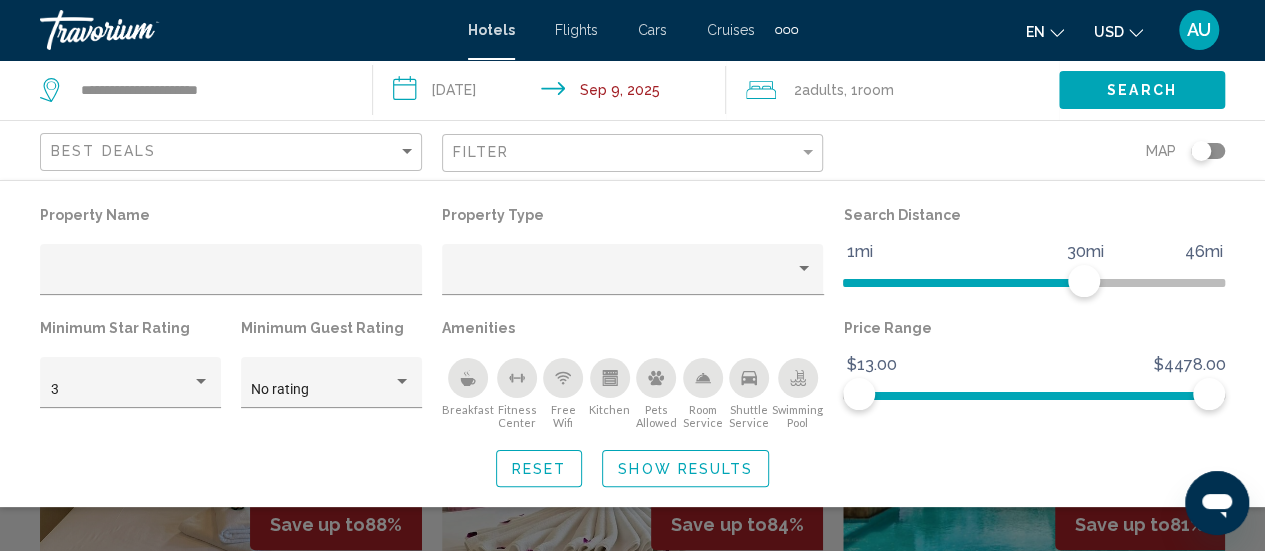 click 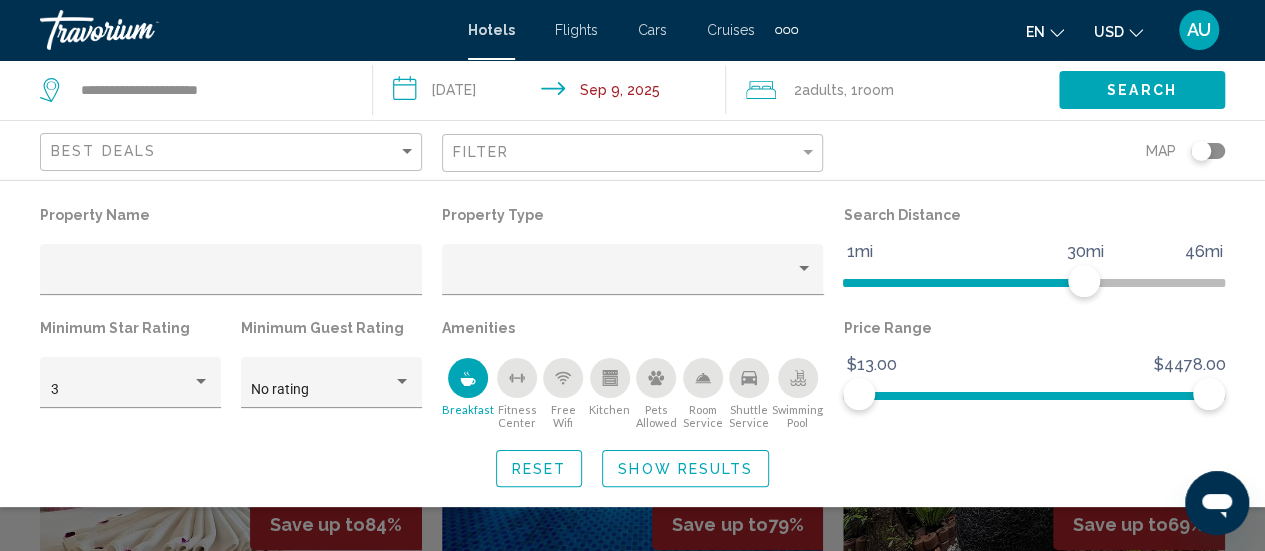click 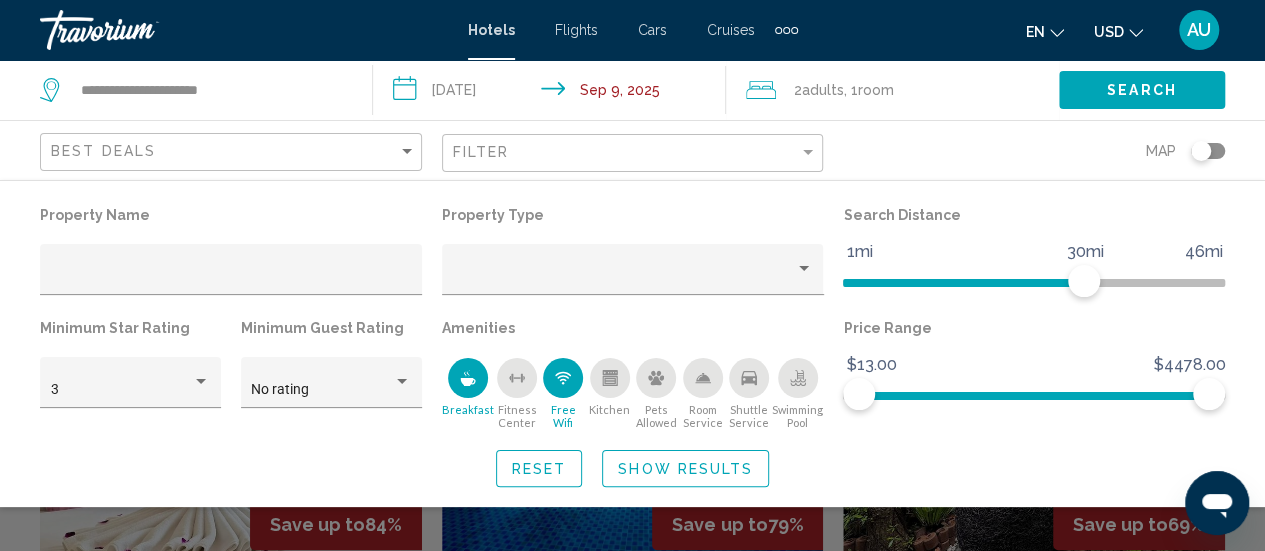 click 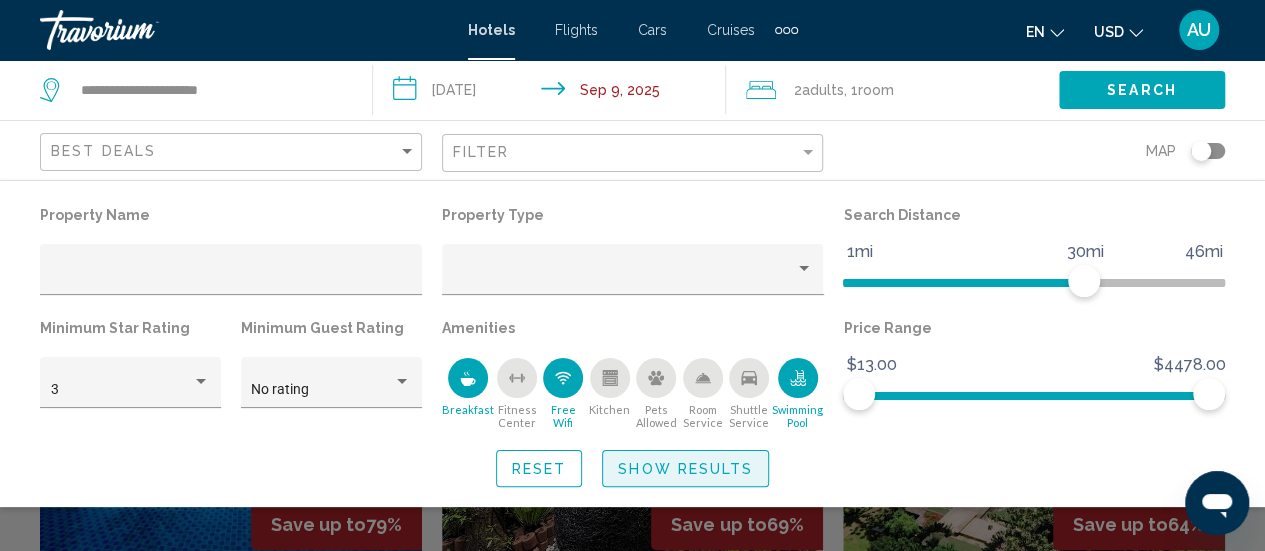 click on "Show Results" 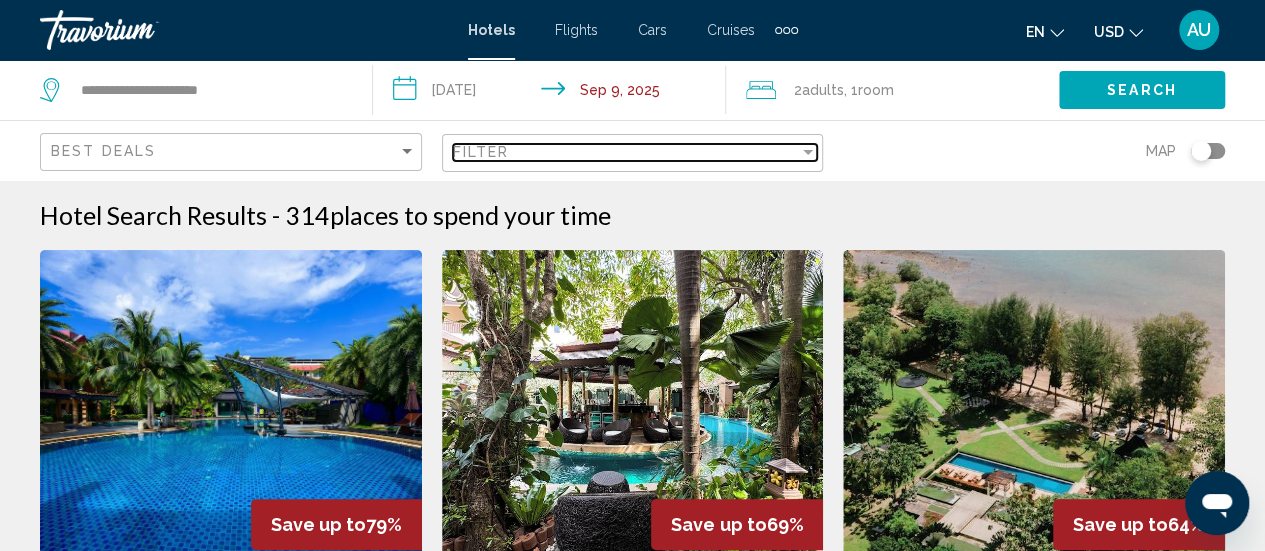 click on "Filter" at bounding box center [626, 152] 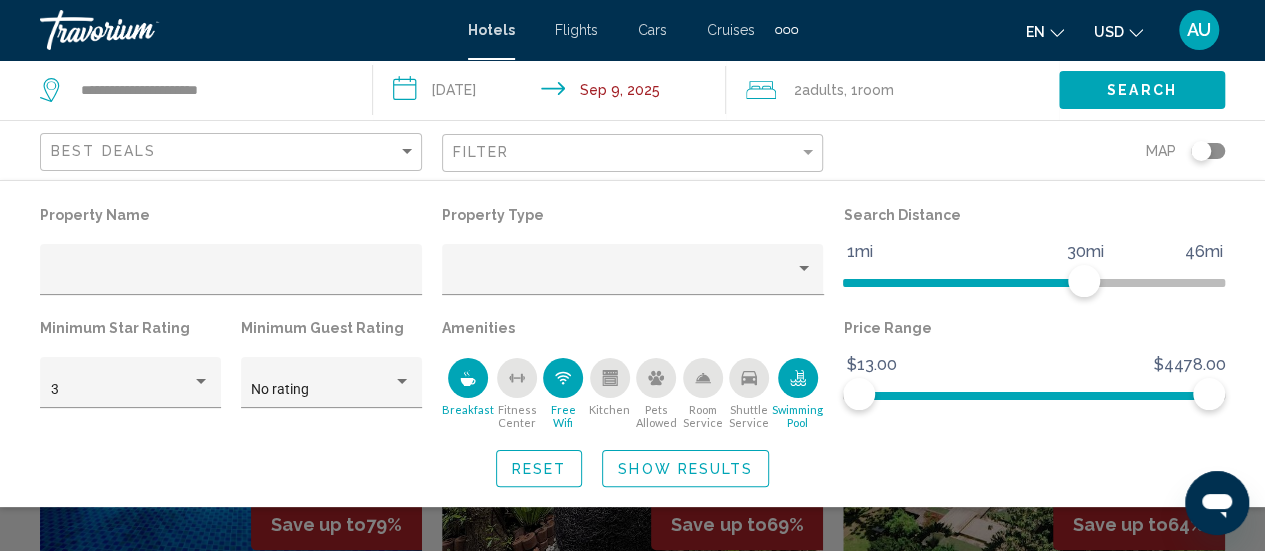 click 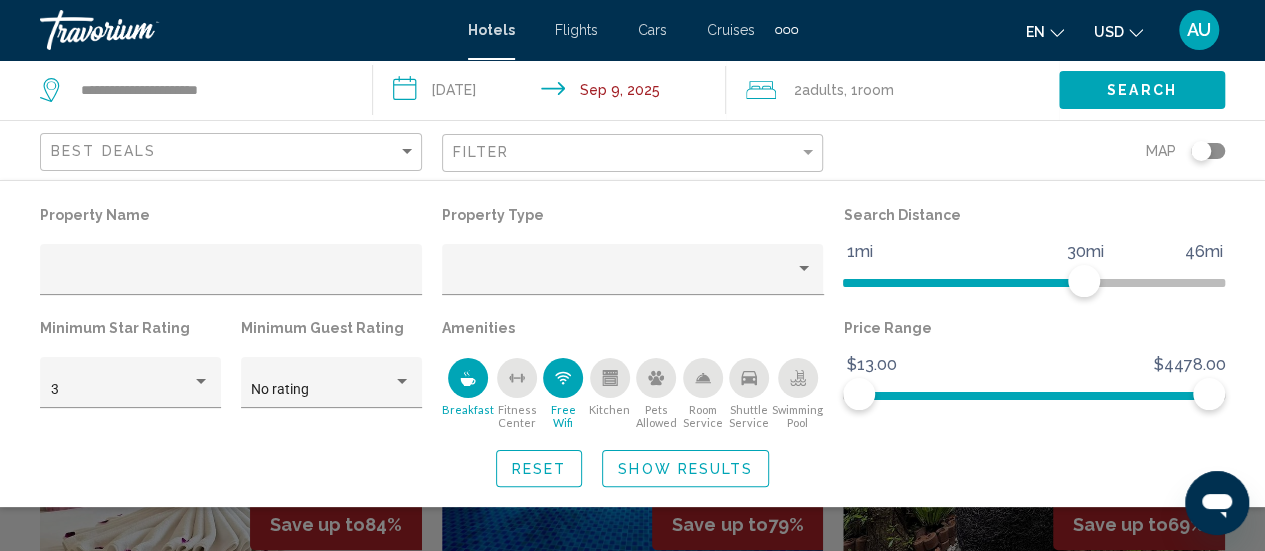 click 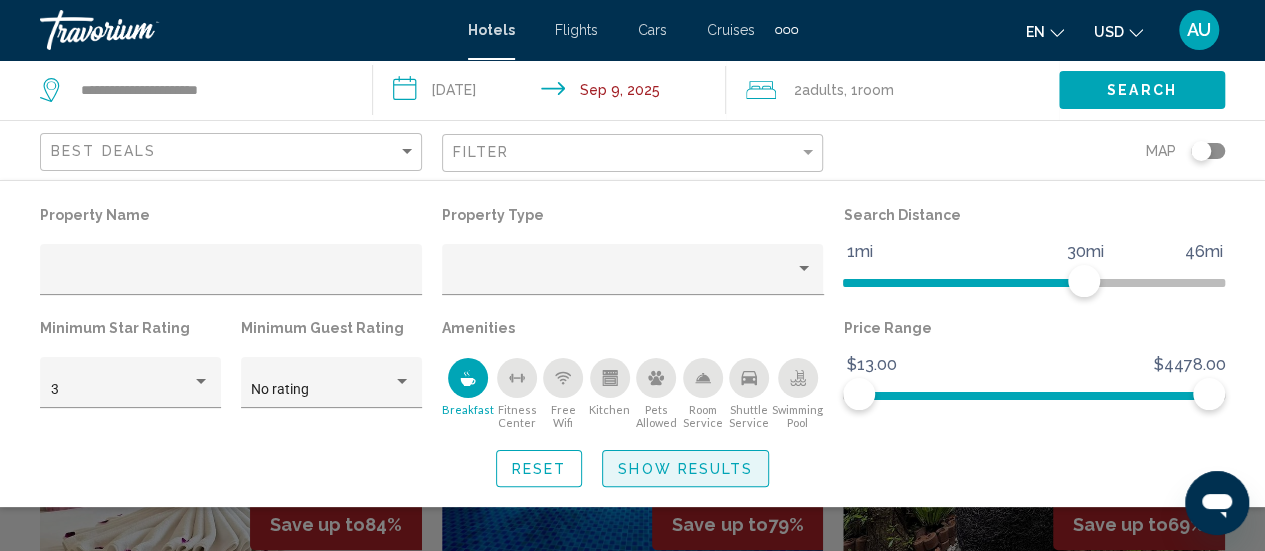 click on "Show Results" 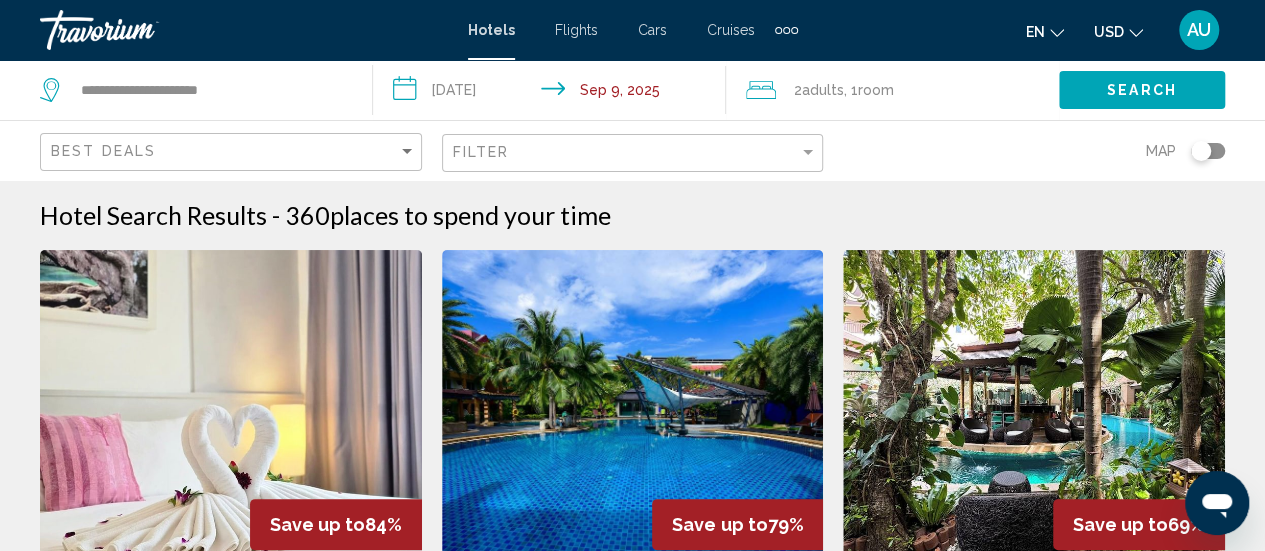 click at bounding box center [231, 410] 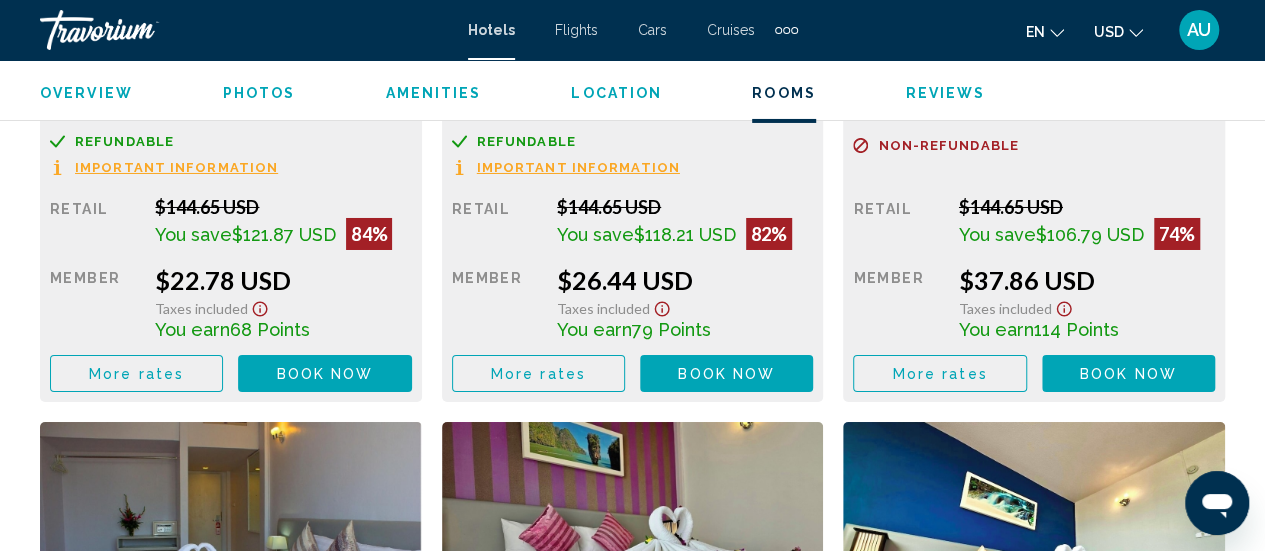 scroll, scrollTop: 3480, scrollLeft: 0, axis: vertical 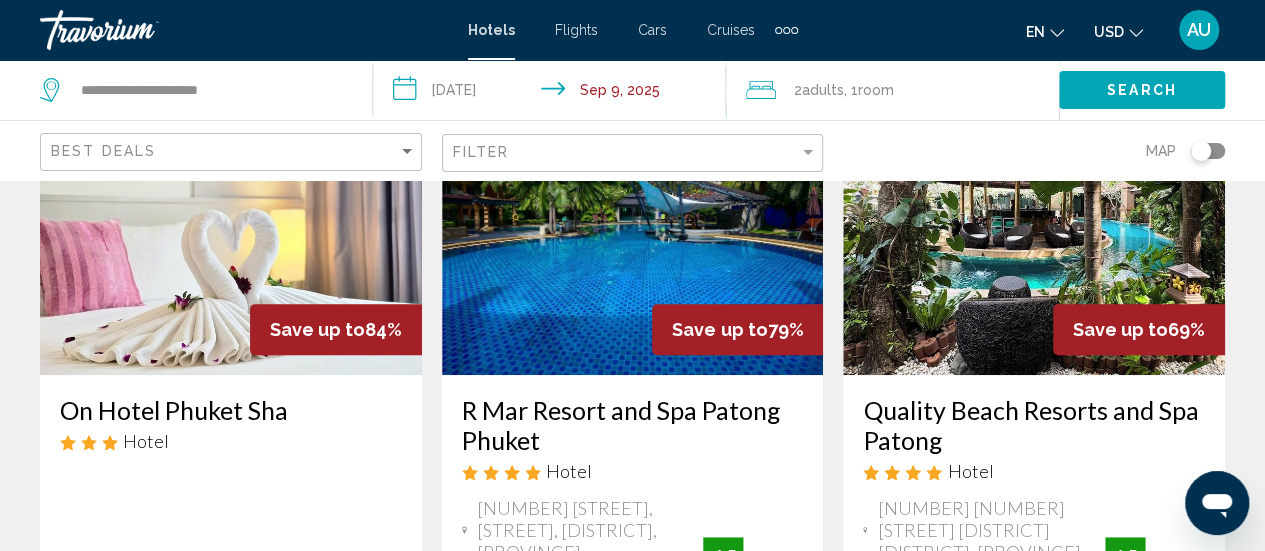 click at bounding box center [633, 215] 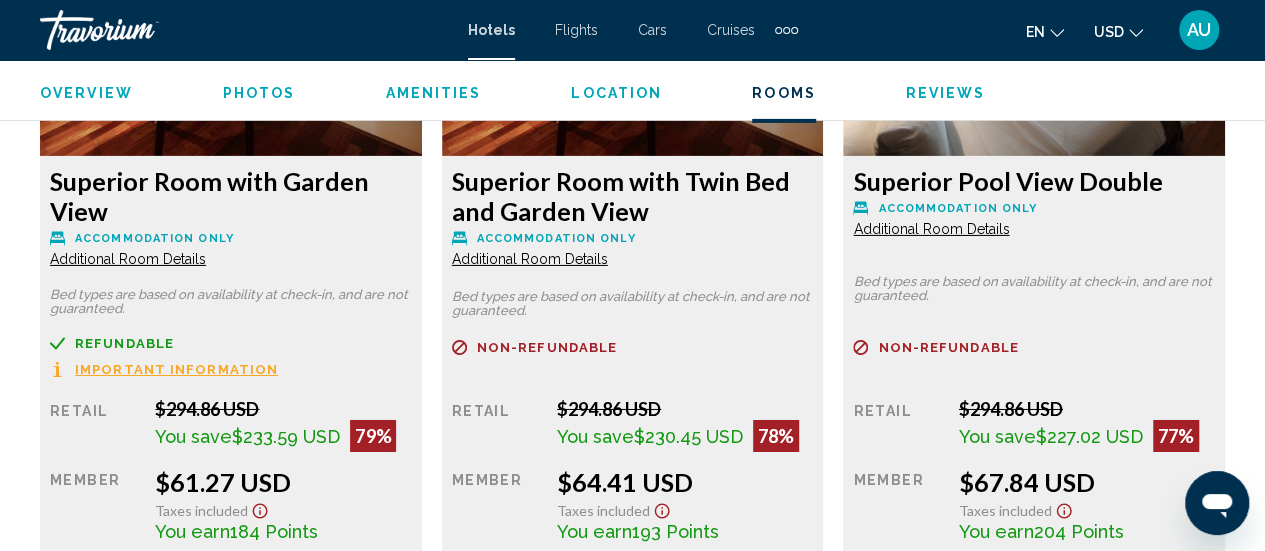 scroll, scrollTop: 3212, scrollLeft: 0, axis: vertical 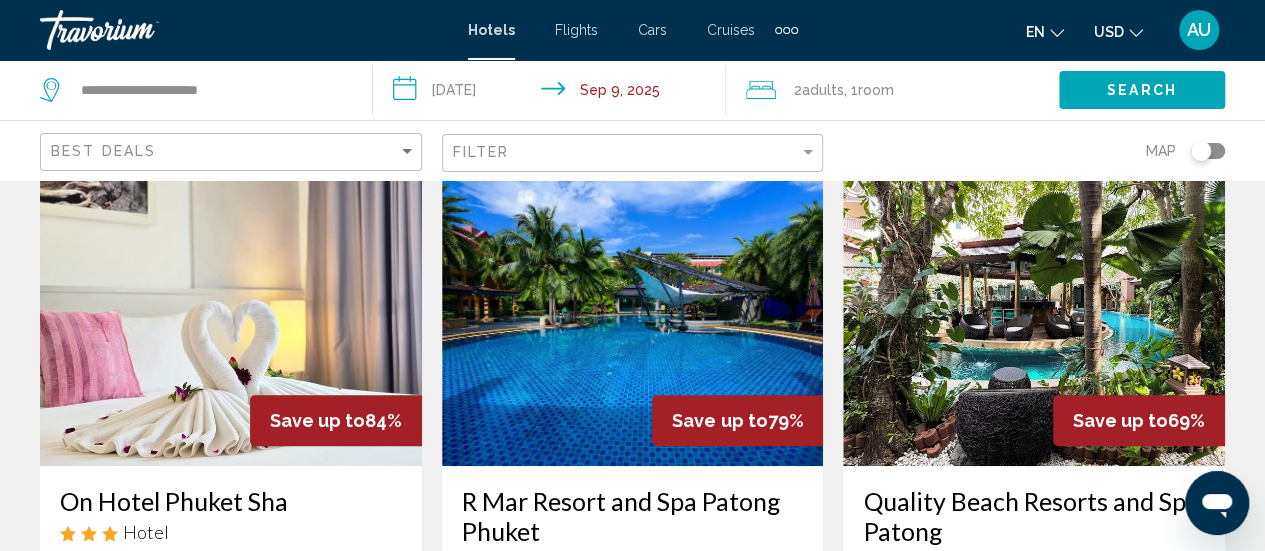 click at bounding box center (1034, 306) 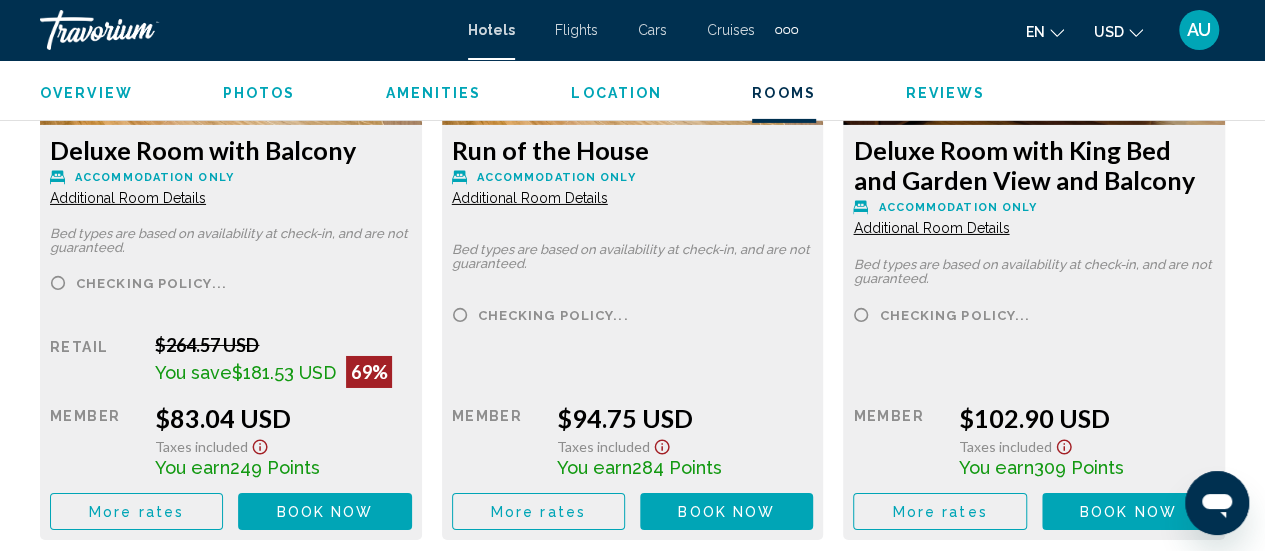 scroll, scrollTop: 3308, scrollLeft: 0, axis: vertical 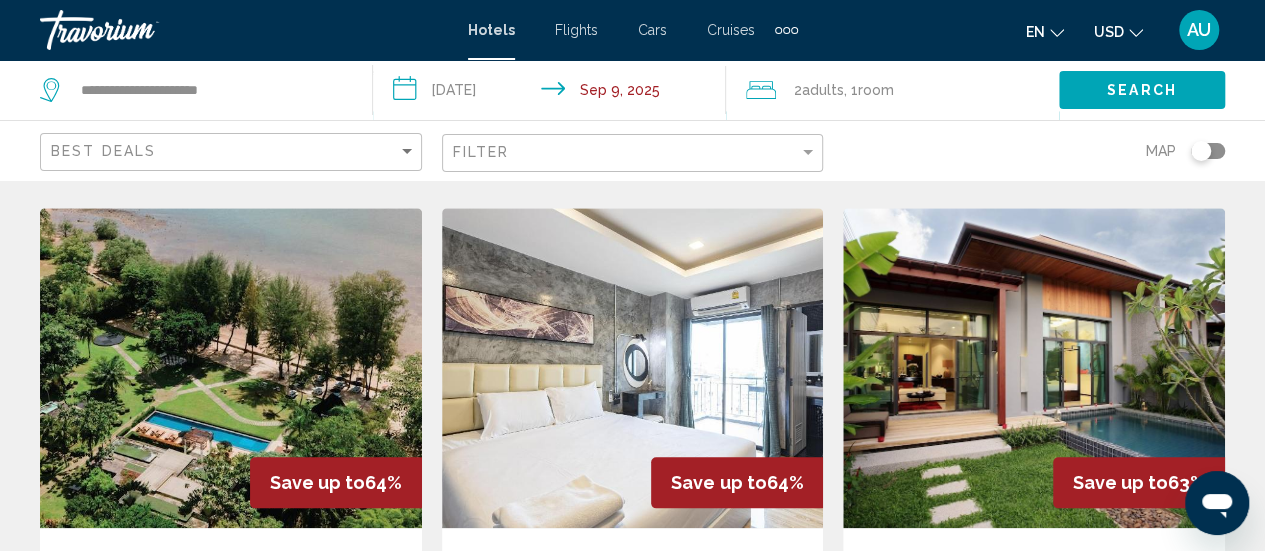 drag, startPoint x: 358, startPoint y: 1, endPoint x: 296, endPoint y: 367, distance: 371.21423 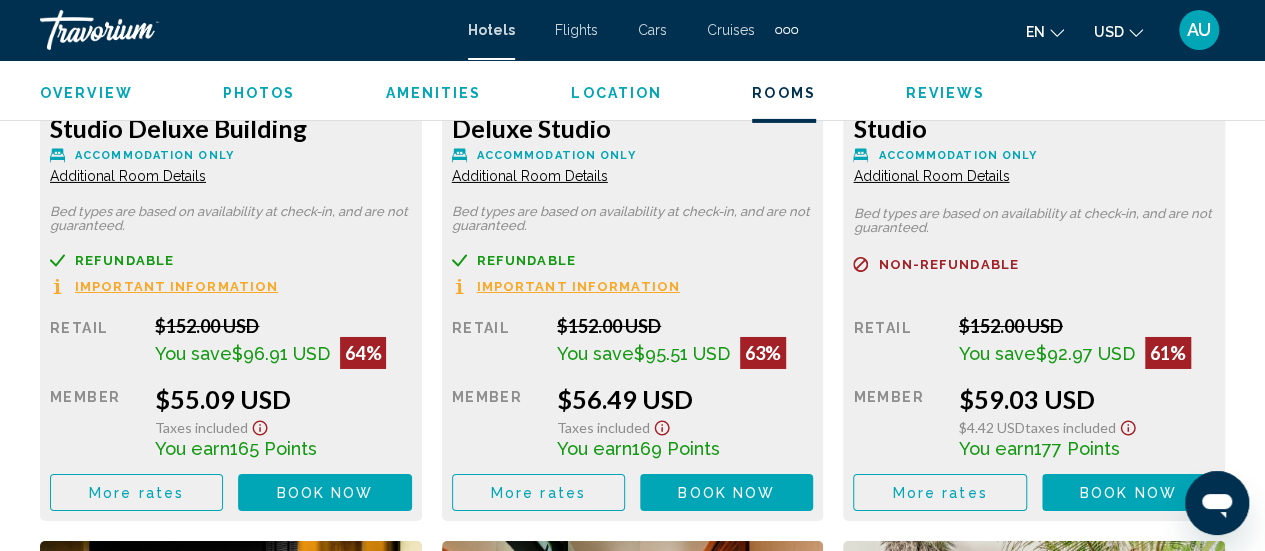 scroll, scrollTop: 3330, scrollLeft: 0, axis: vertical 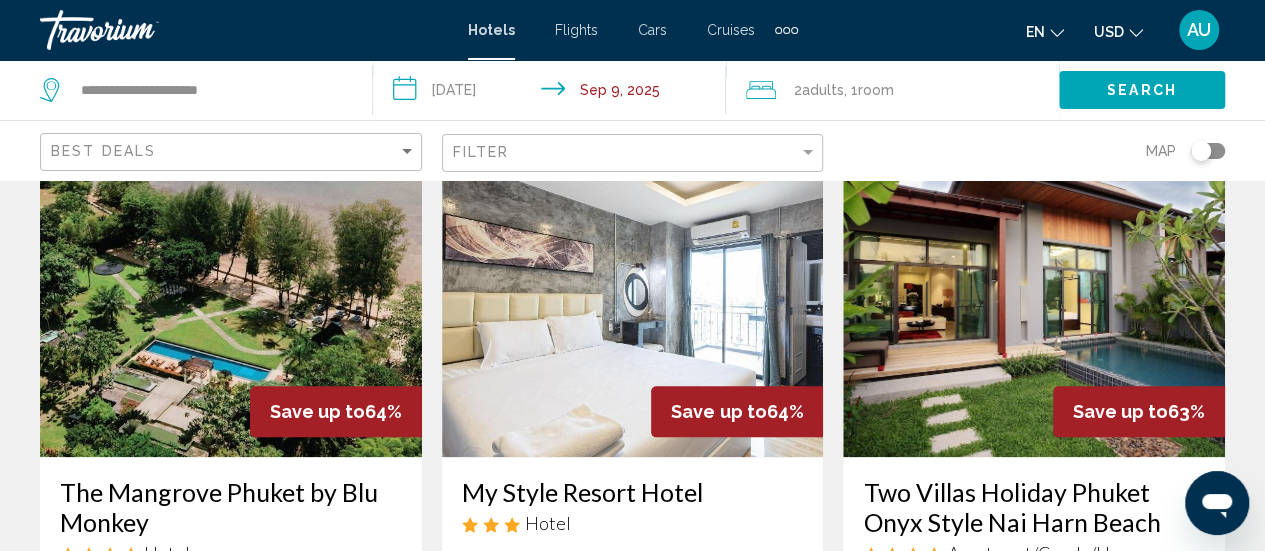 click at bounding box center [633, 297] 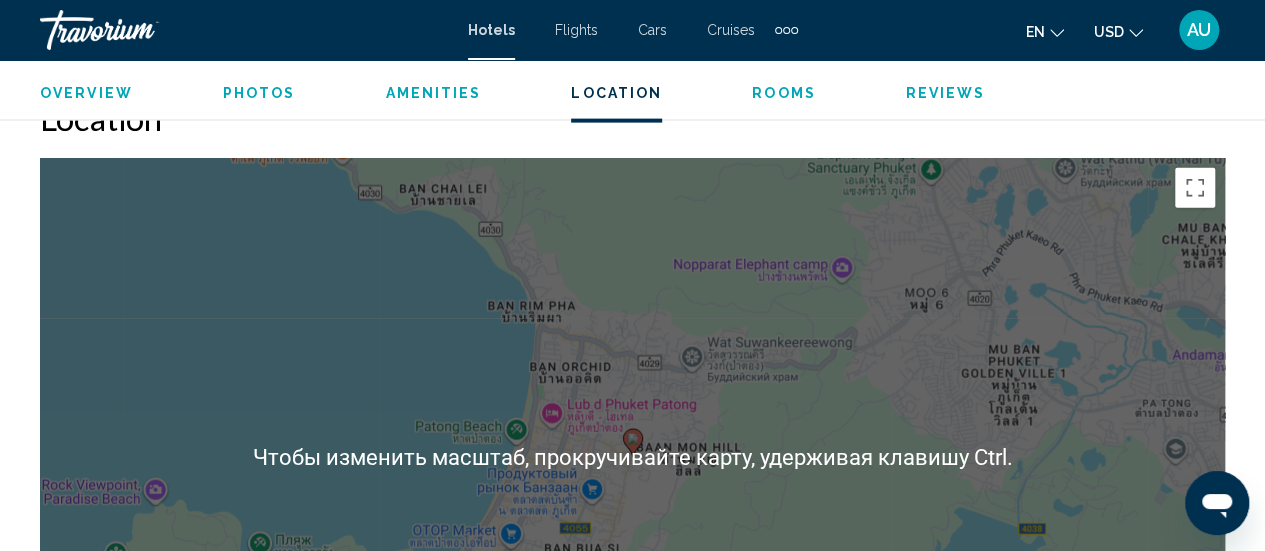 scroll, scrollTop: 2254, scrollLeft: 0, axis: vertical 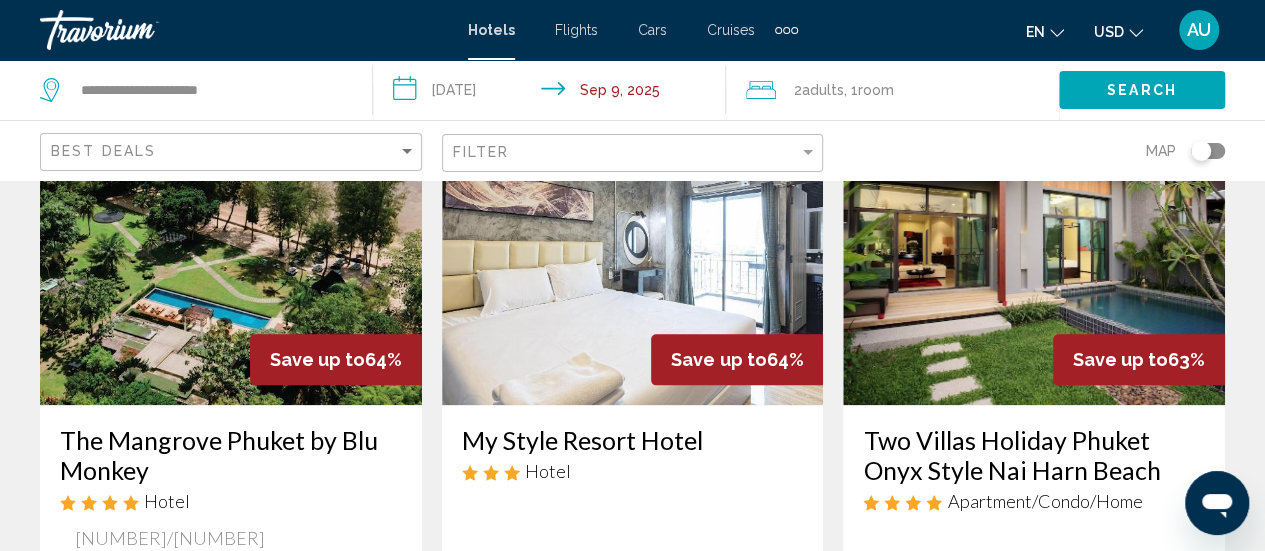 click at bounding box center (1034, 245) 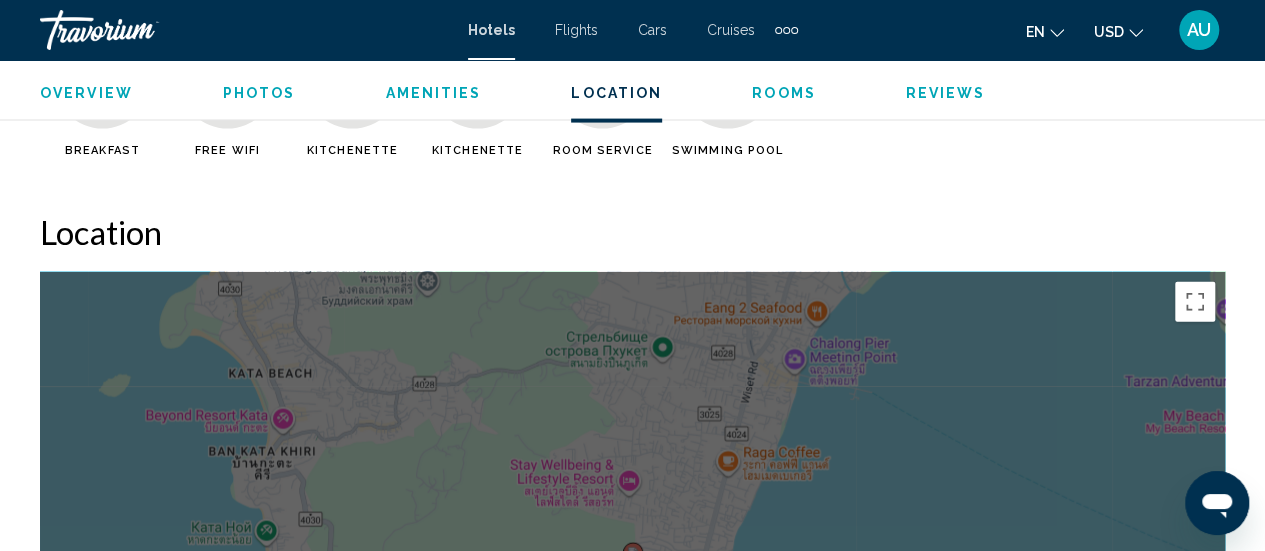 scroll, scrollTop: 2300, scrollLeft: 0, axis: vertical 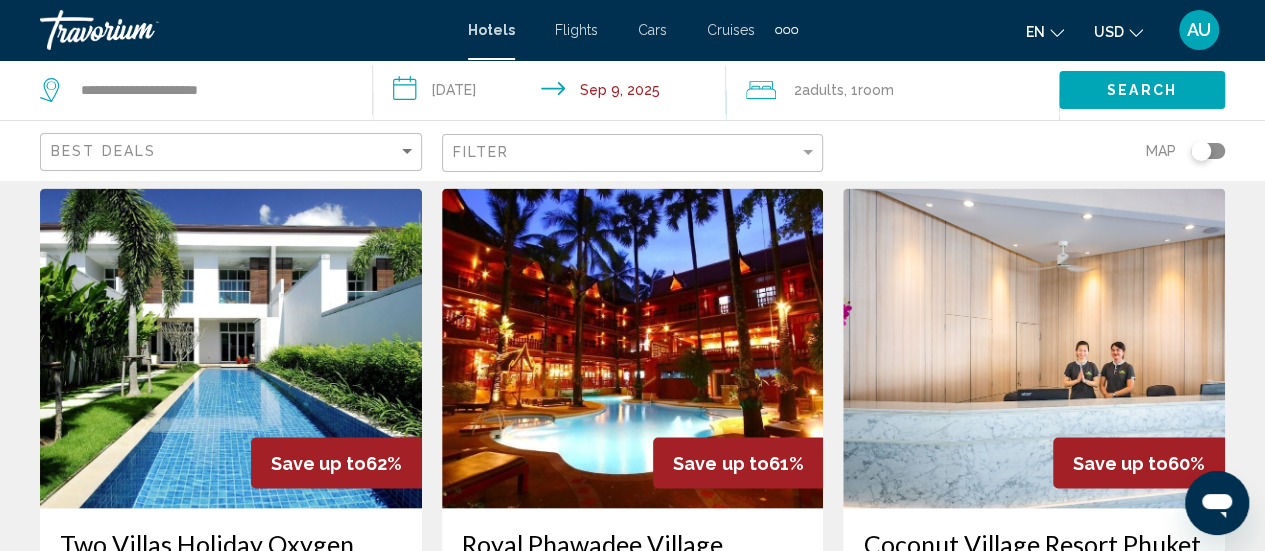 click at bounding box center [231, 348] 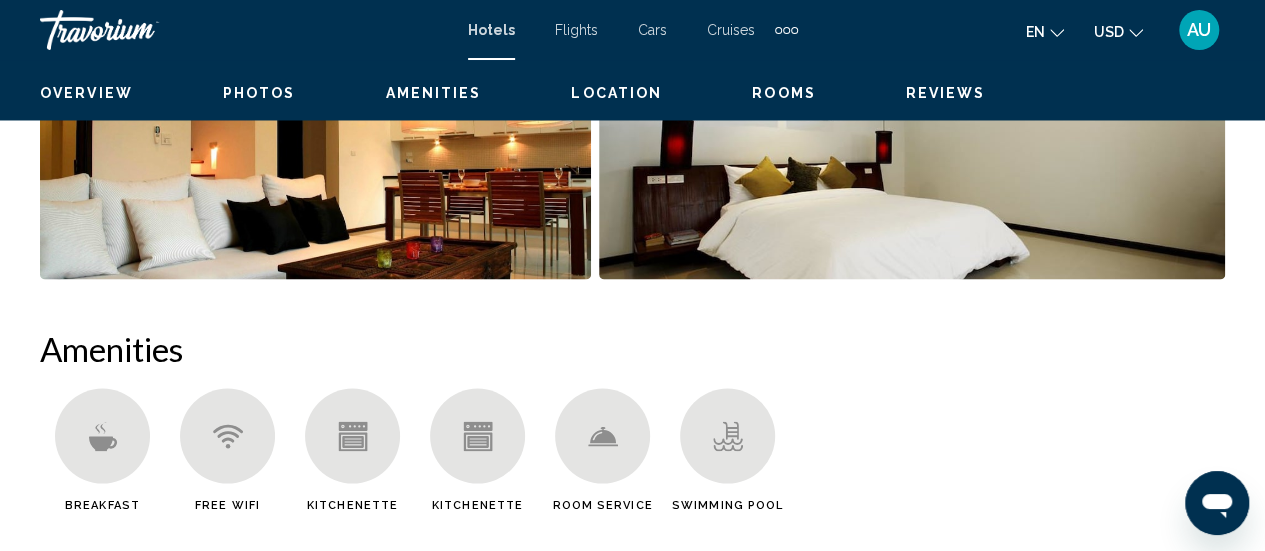 scroll, scrollTop: 259, scrollLeft: 0, axis: vertical 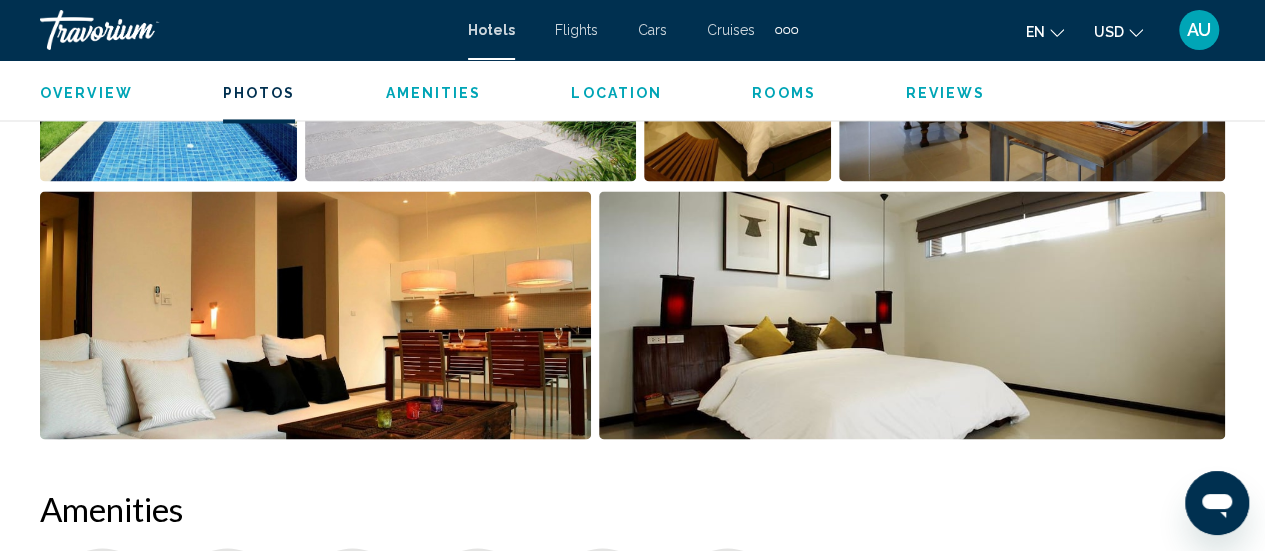 drag, startPoint x: 431, startPoint y: 417, endPoint x: 354, endPoint y: 343, distance: 106.7942 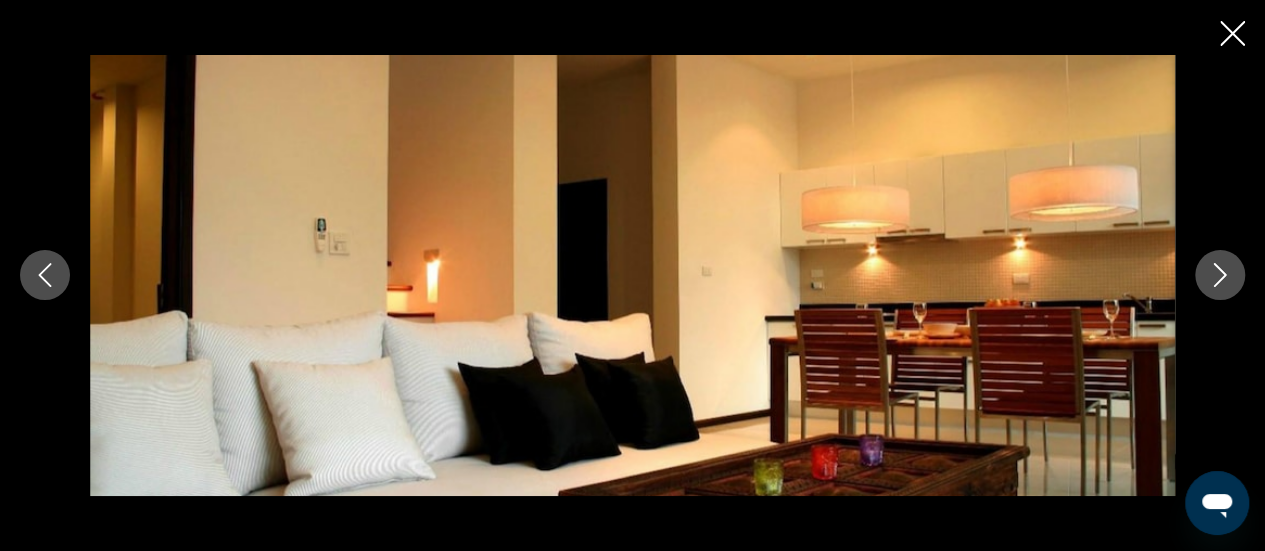 scroll, scrollTop: 2236, scrollLeft: 0, axis: vertical 